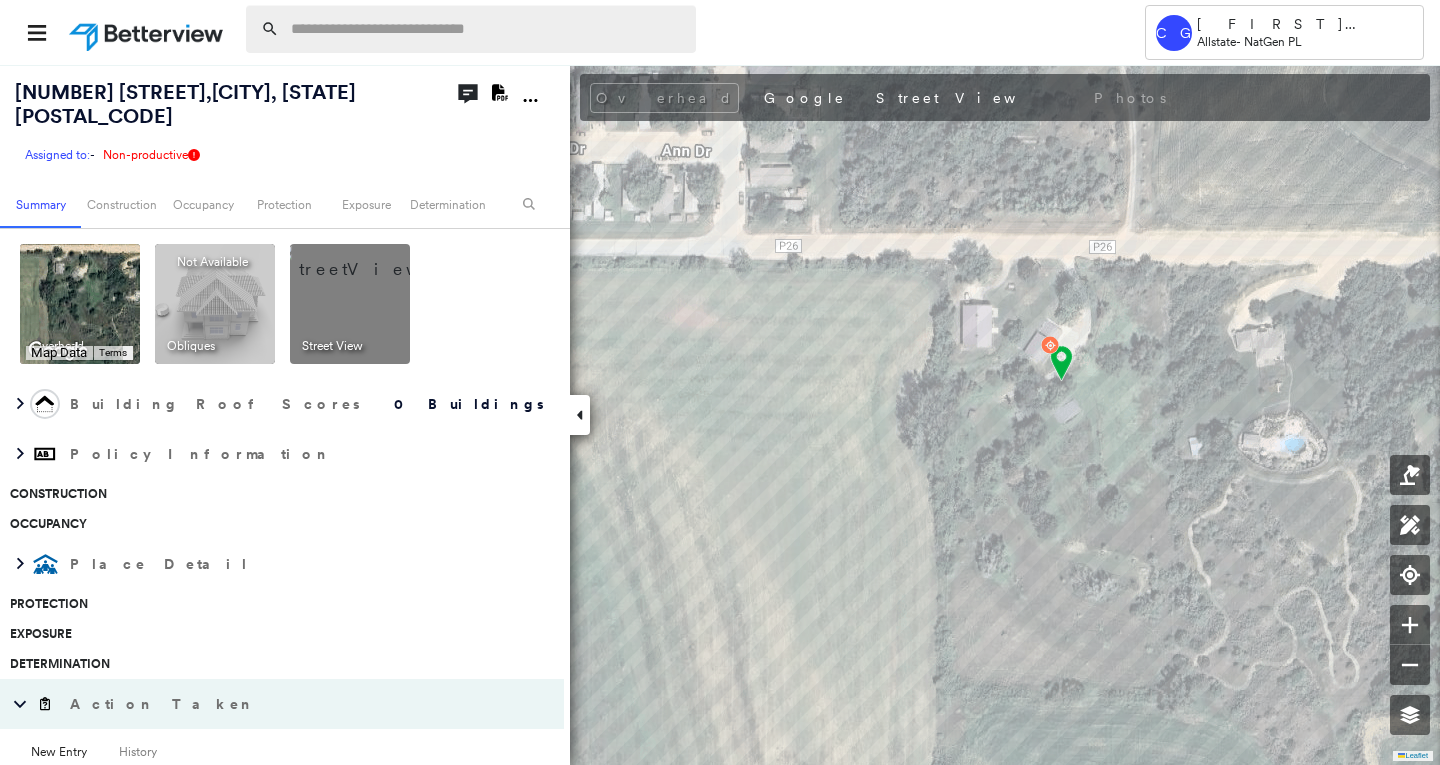 scroll, scrollTop: 0, scrollLeft: 0, axis: both 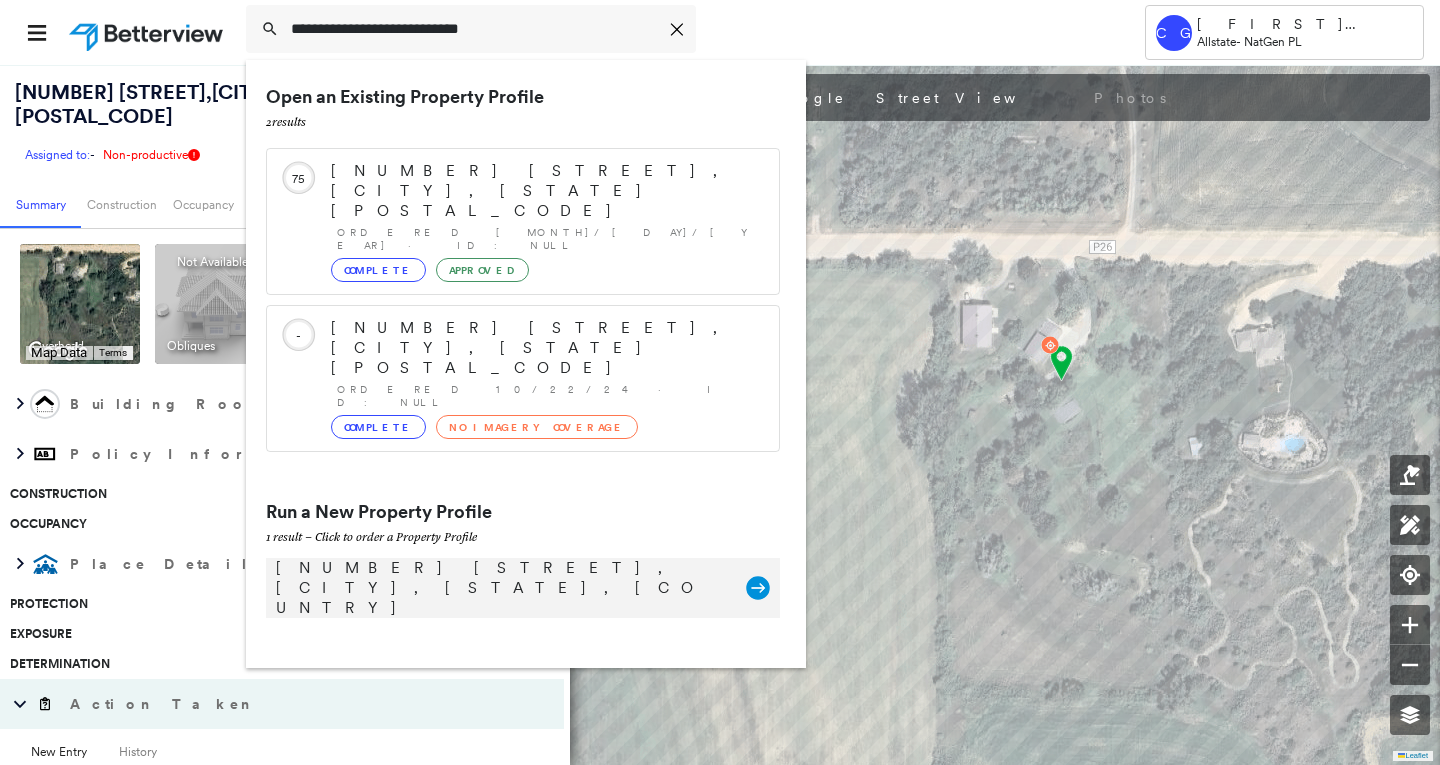 type on "**********" 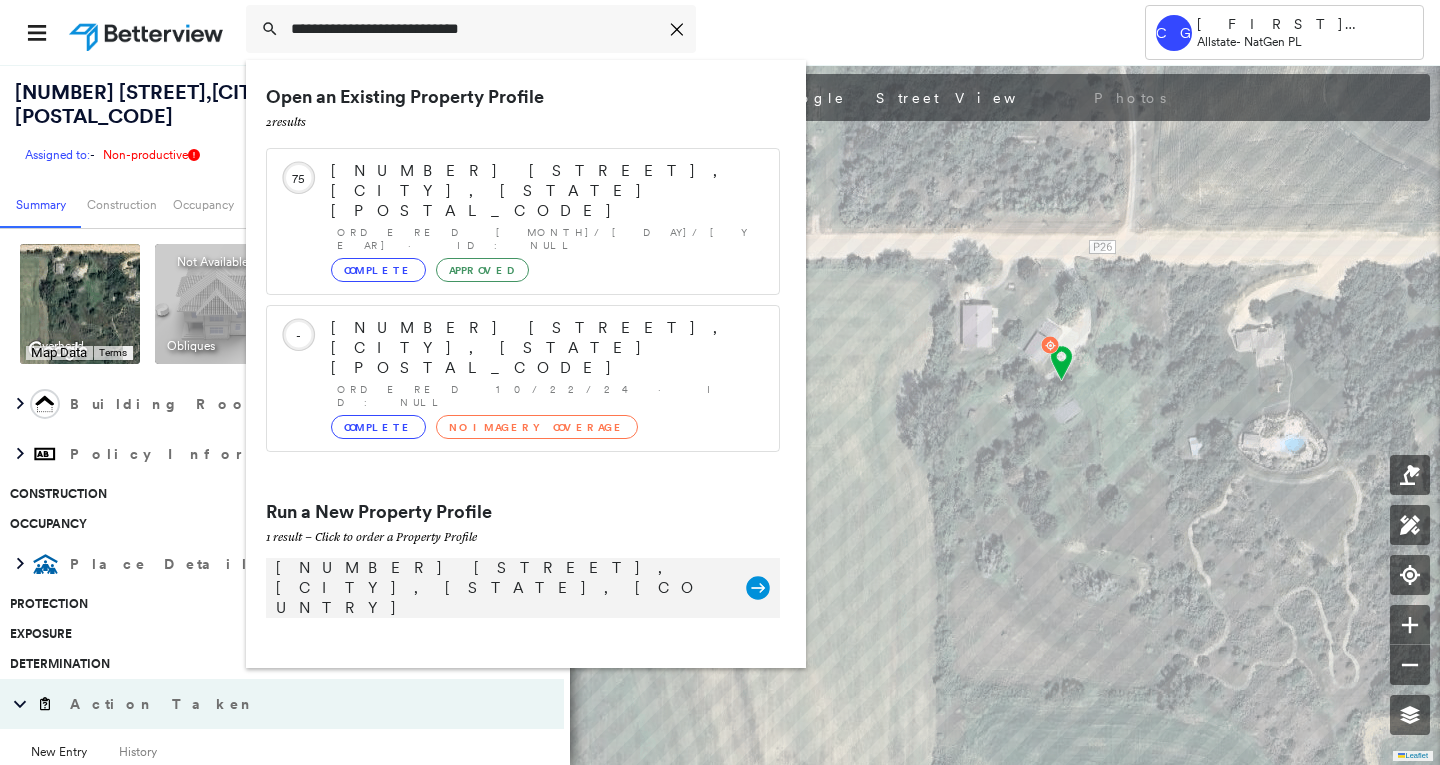 click on "[NUMBER] [STREET], [CITY], [STATE], [COUNTRY]" at bounding box center [501, 588] 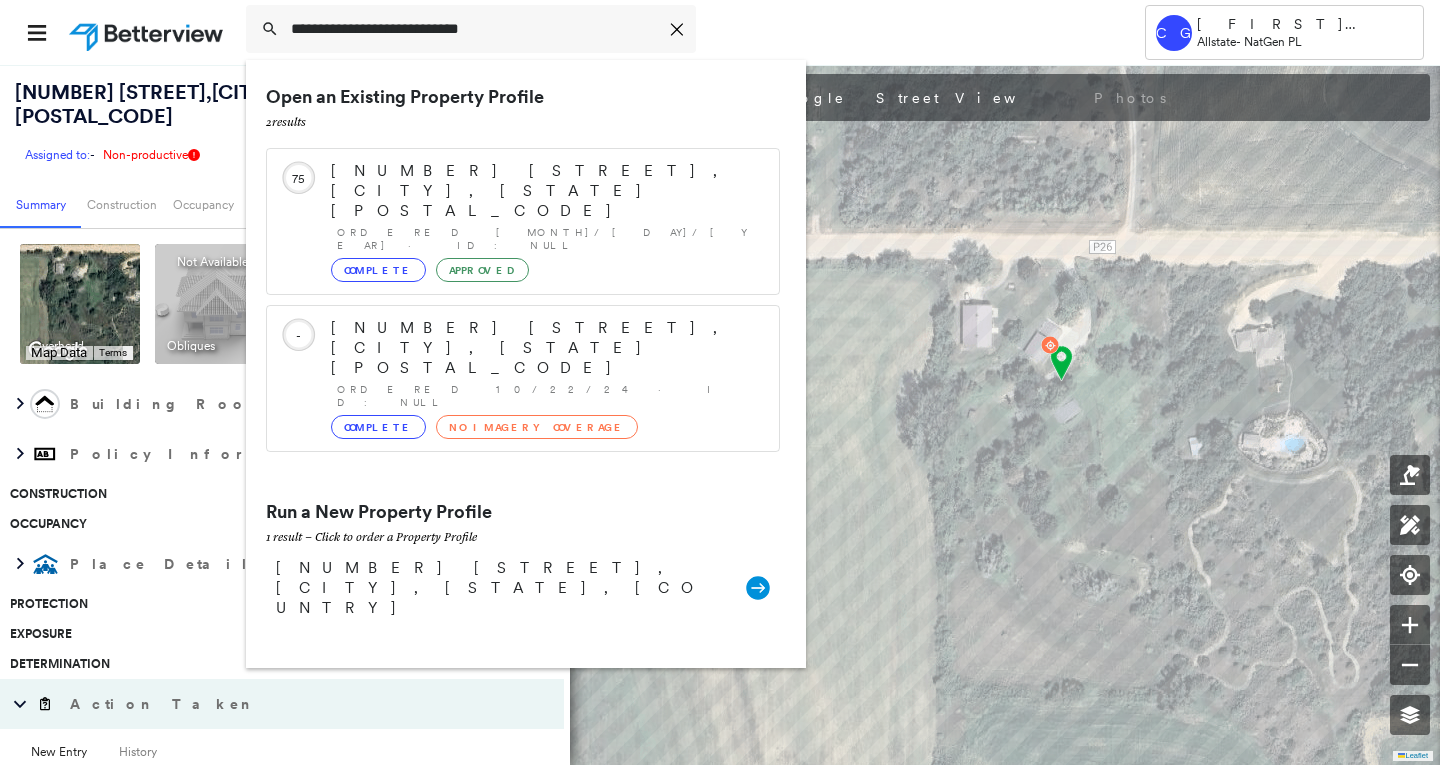 type 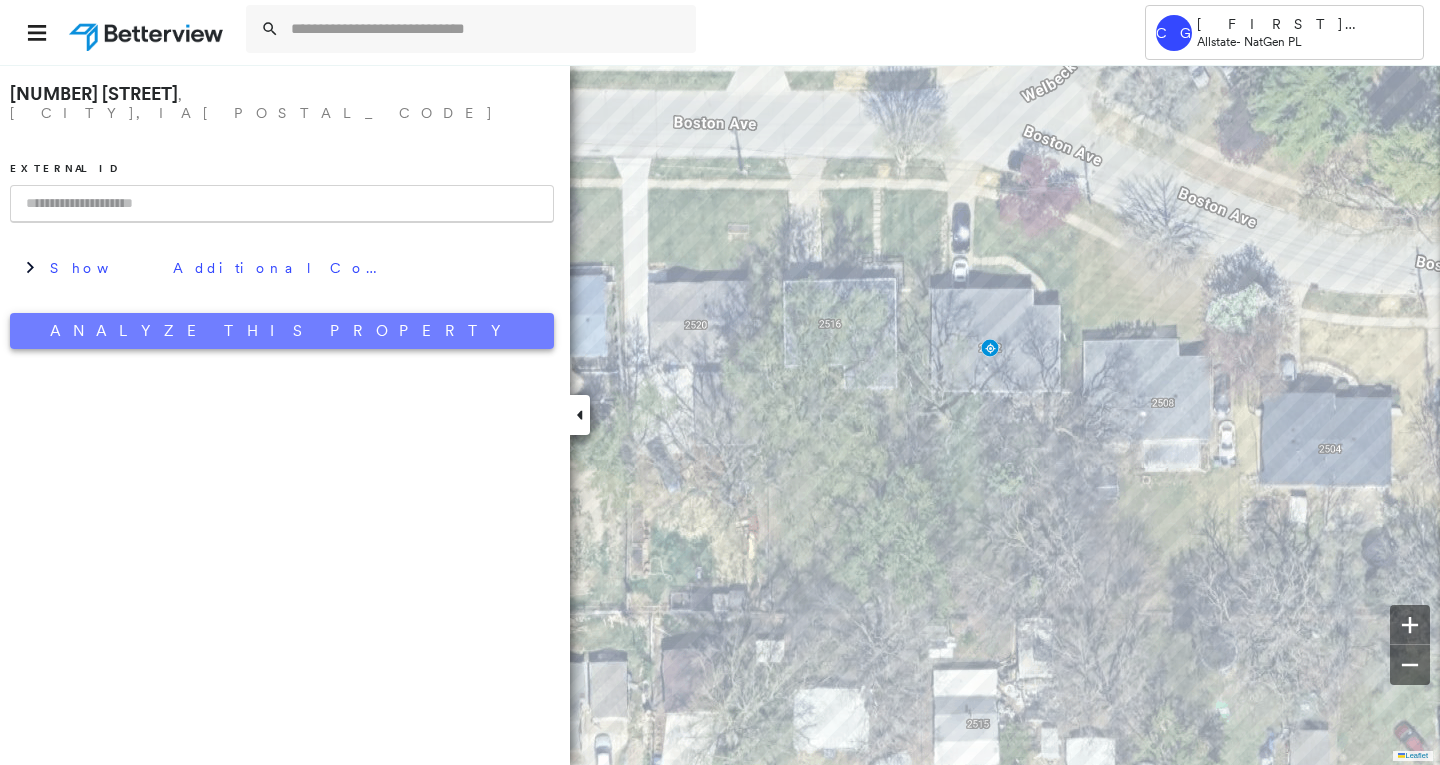 click on "[NUMBER] [STREET] , [CITY],  [STATE]  [POSTAL_CODE] External ID   Show Additional Company Data Analyze This Property" at bounding box center [282, 211] 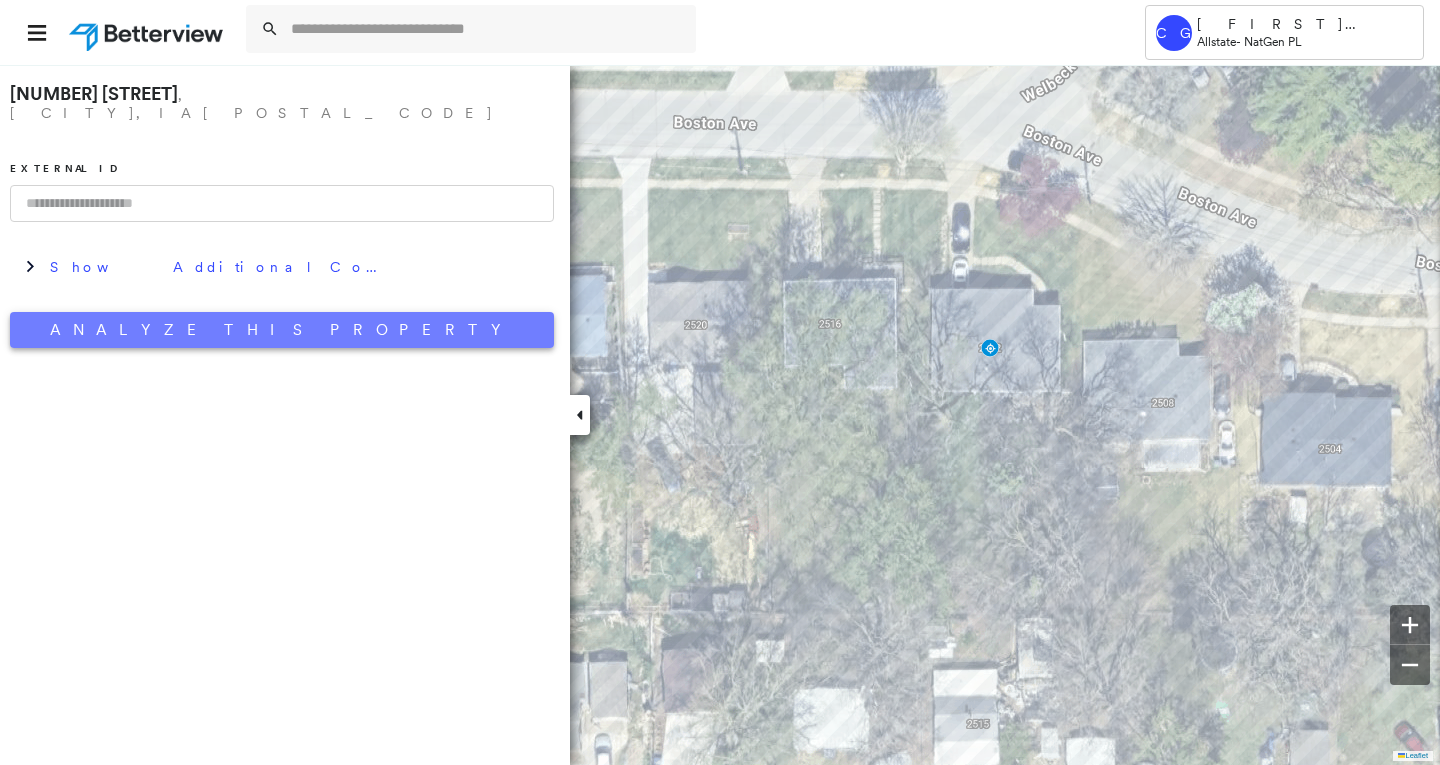 click on "Analyze This Property" at bounding box center (282, 330) 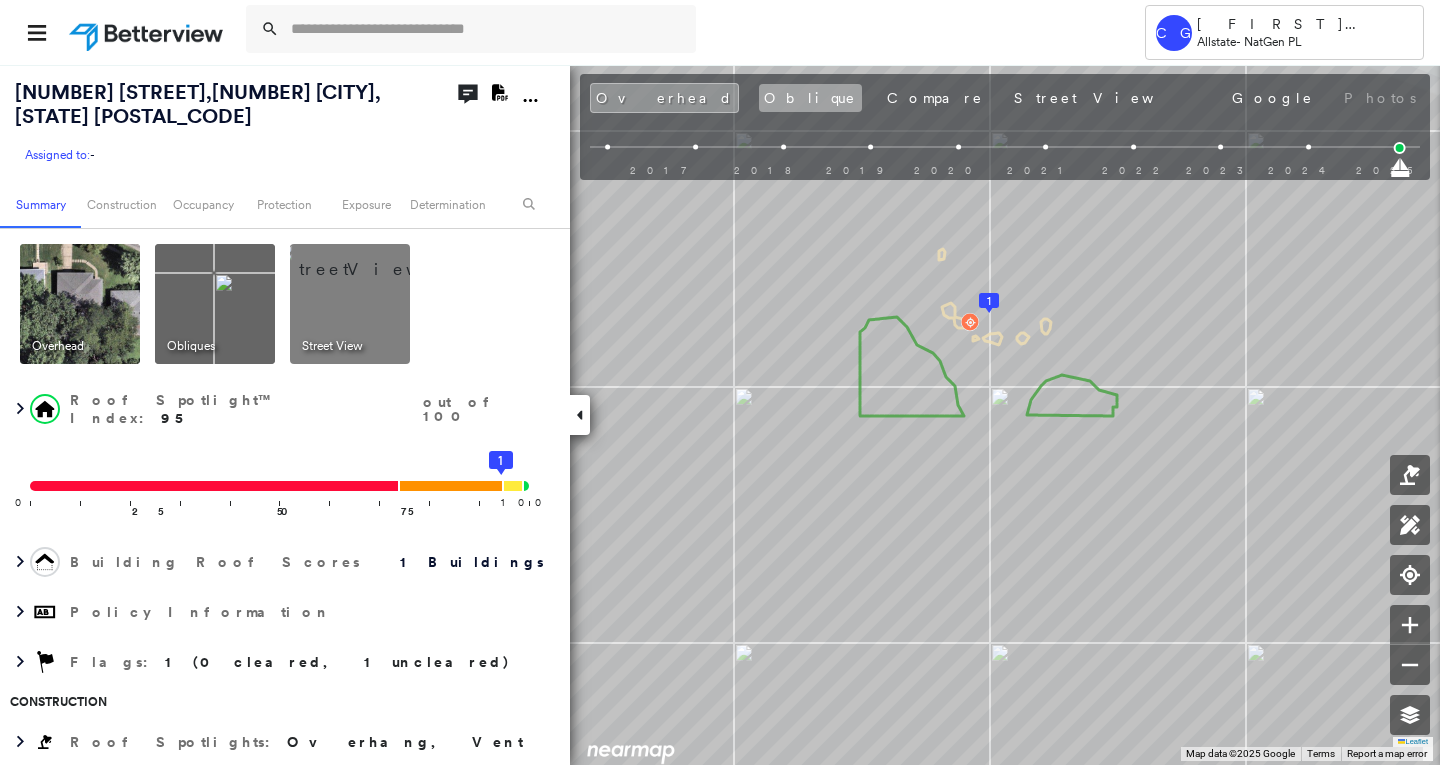 click on "Oblique" at bounding box center (810, 98) 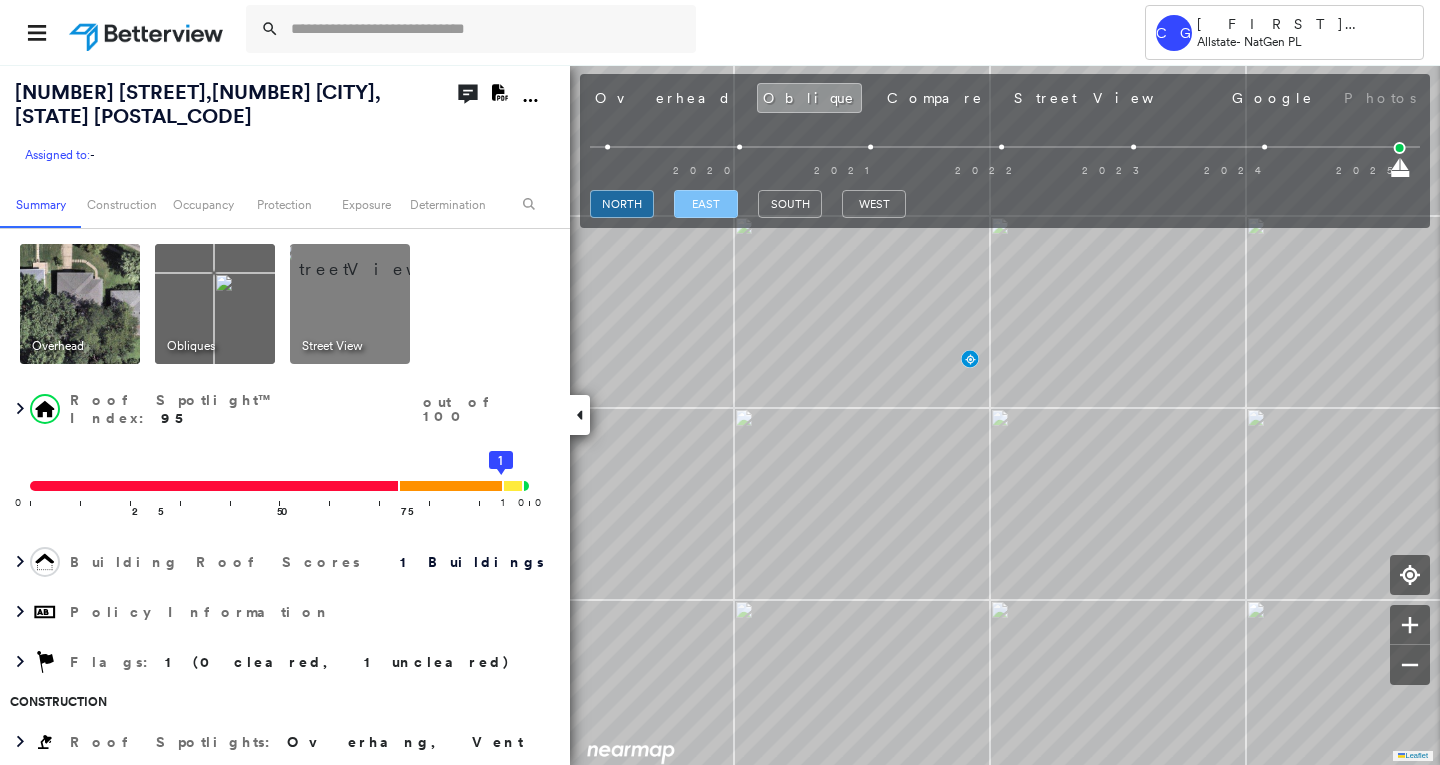 click on "east" at bounding box center [706, 204] 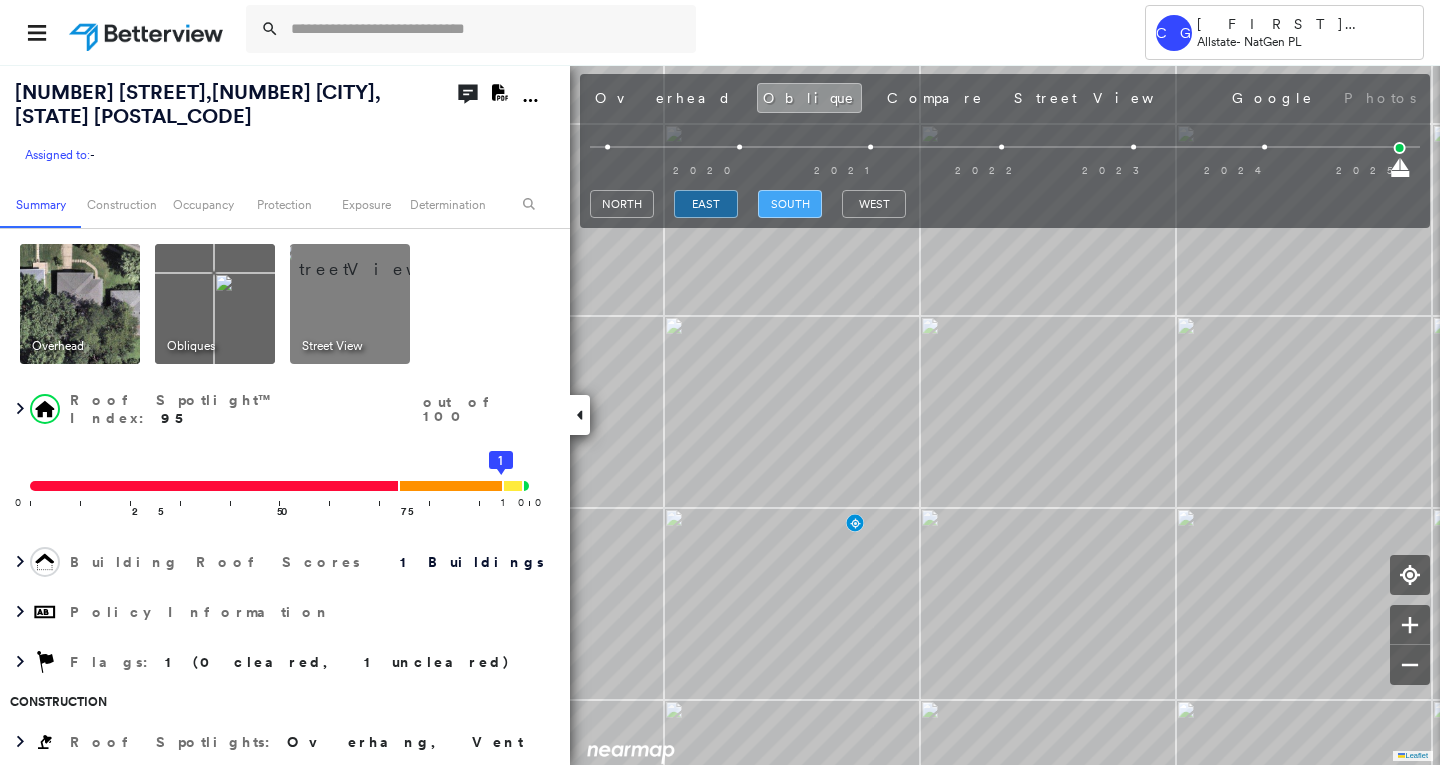 click on "south" at bounding box center (790, 204) 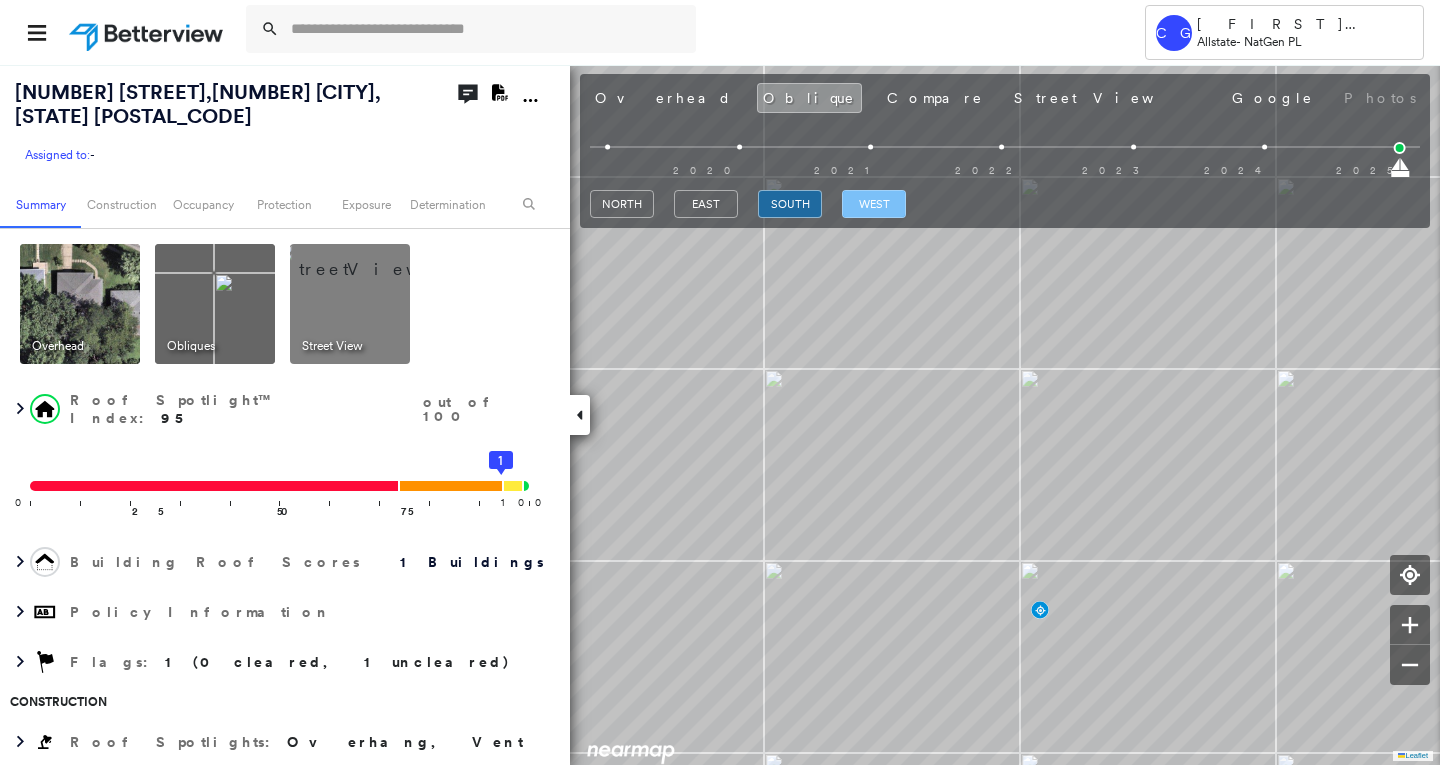 click on "west" at bounding box center [874, 204] 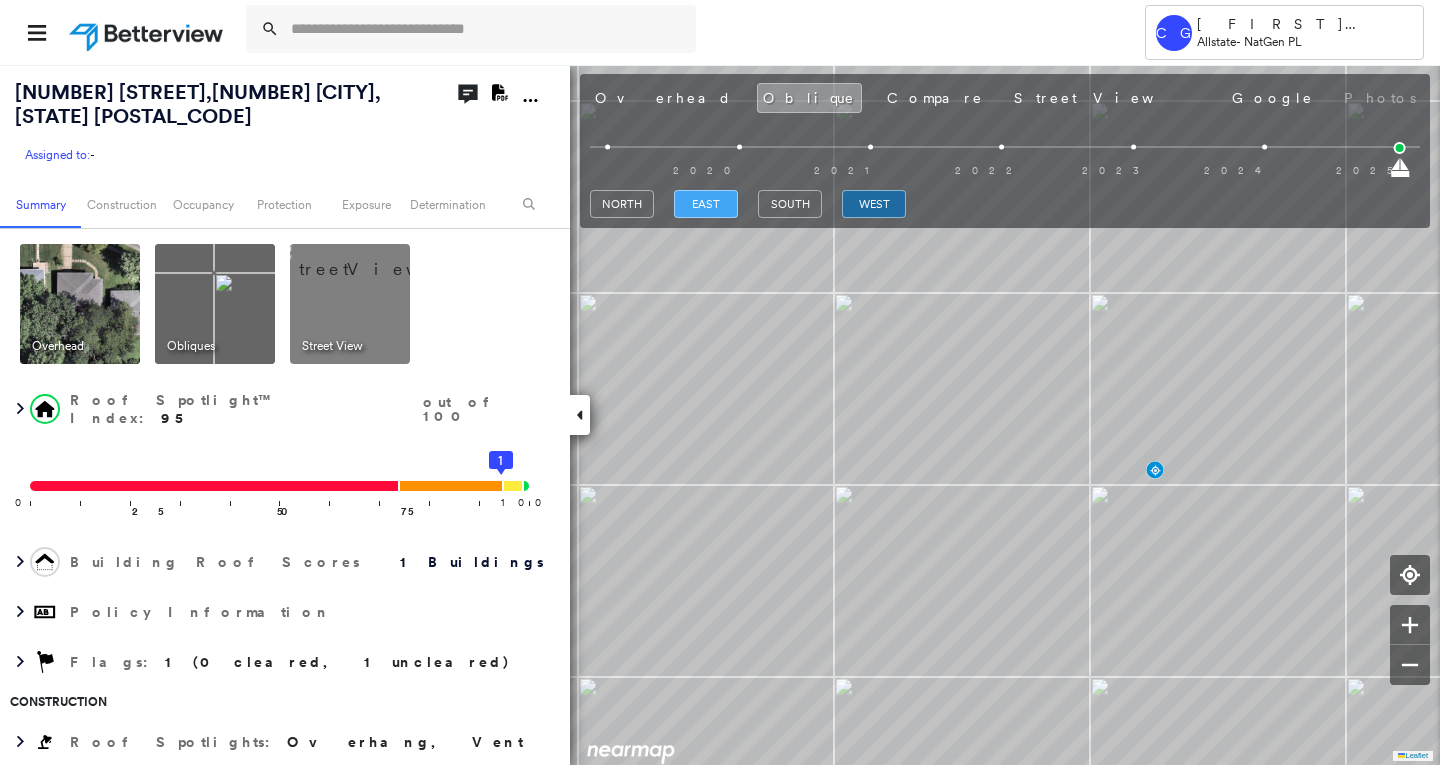 drag, startPoint x: 784, startPoint y: 214, endPoint x: 685, endPoint y: 198, distance: 100.28459 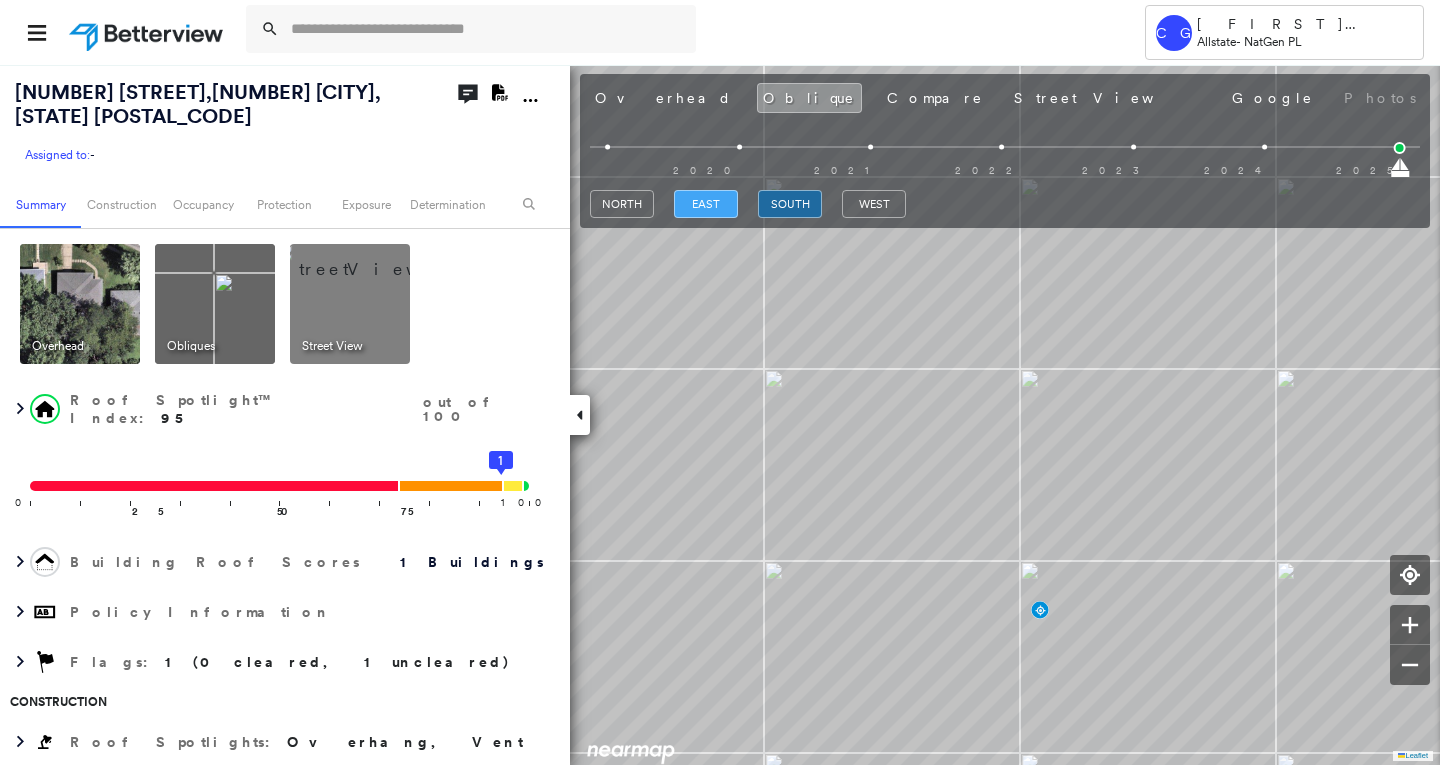 click on "east" at bounding box center [706, 204] 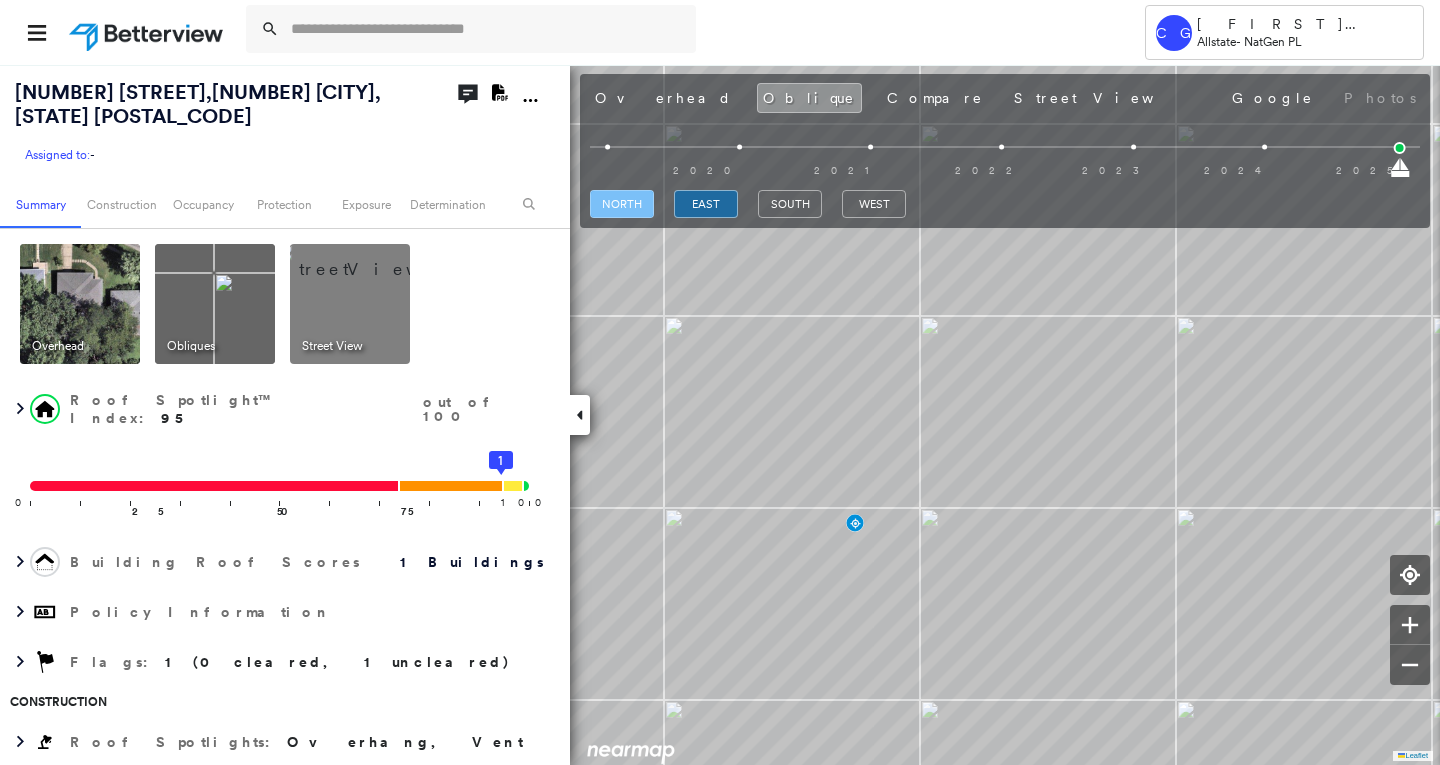 click on "north" at bounding box center (622, 204) 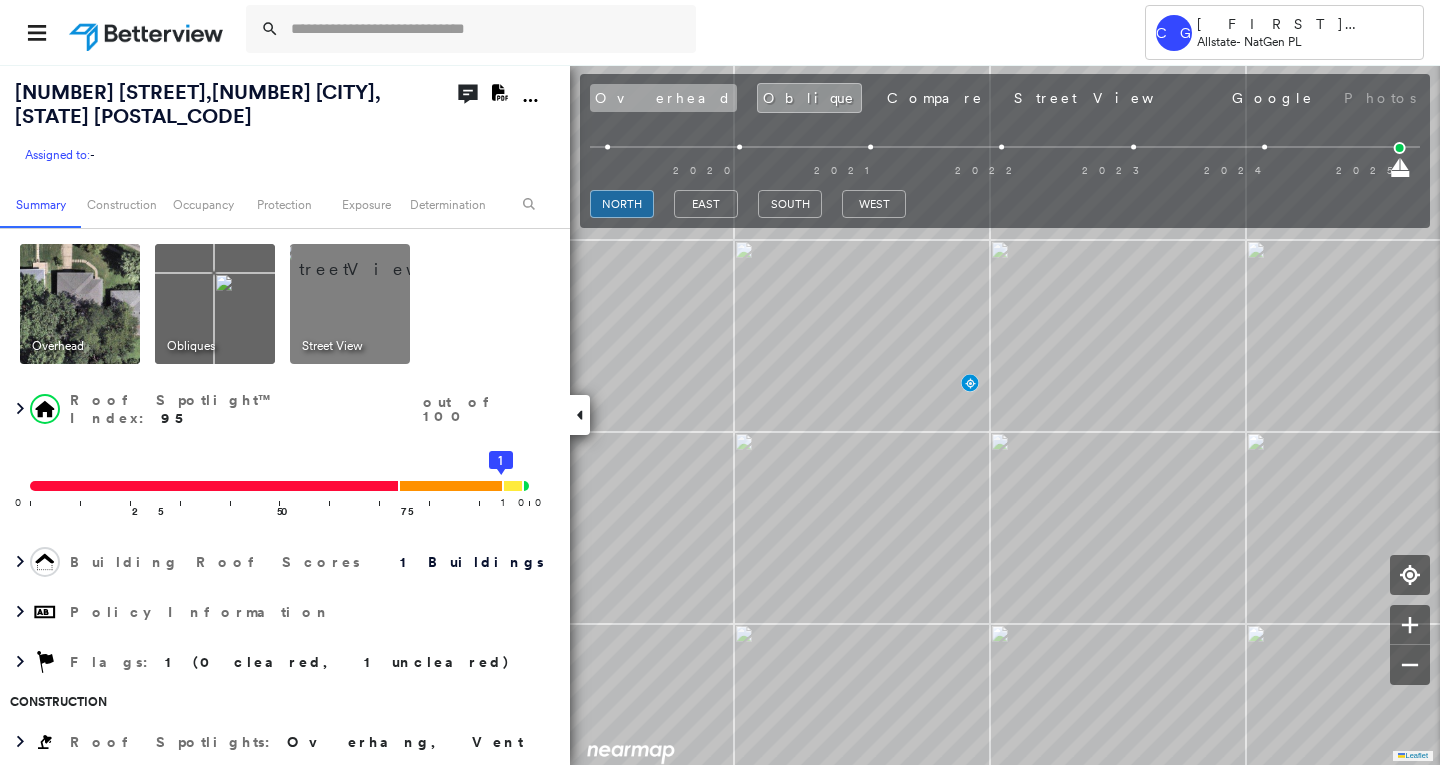 click on "Overhead" at bounding box center [663, 98] 